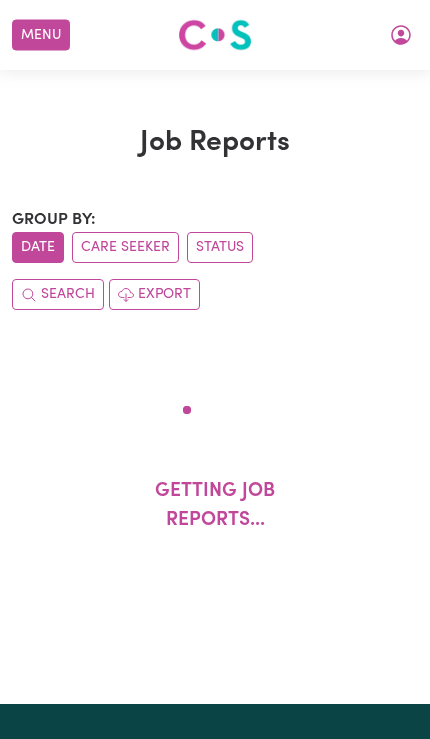 scroll, scrollTop: 0, scrollLeft: 0, axis: both 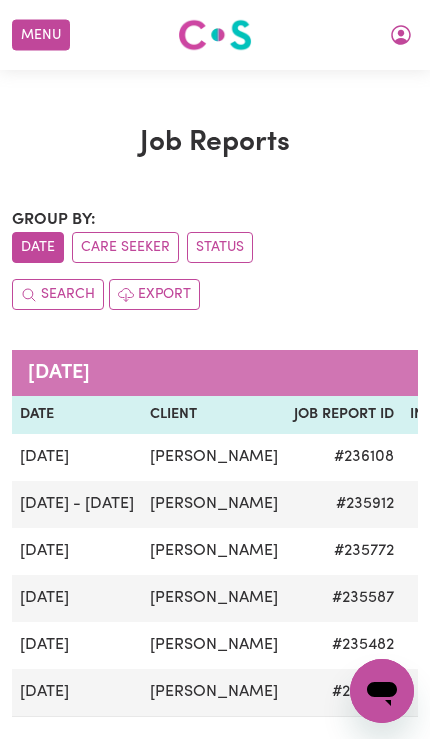 click on "Menu" at bounding box center [41, 35] 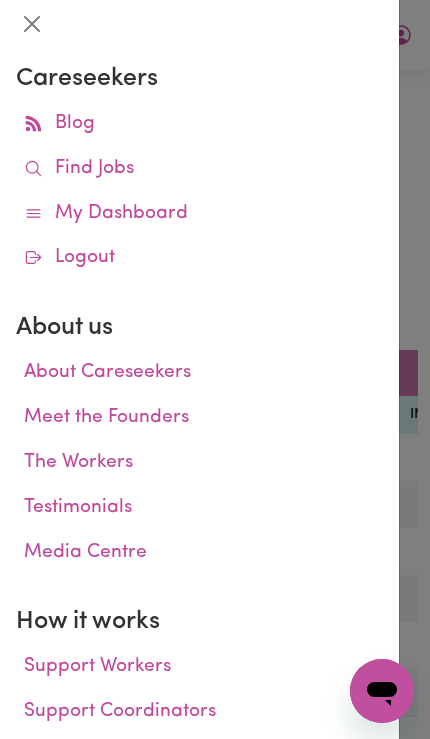 scroll, scrollTop: 0, scrollLeft: 0, axis: both 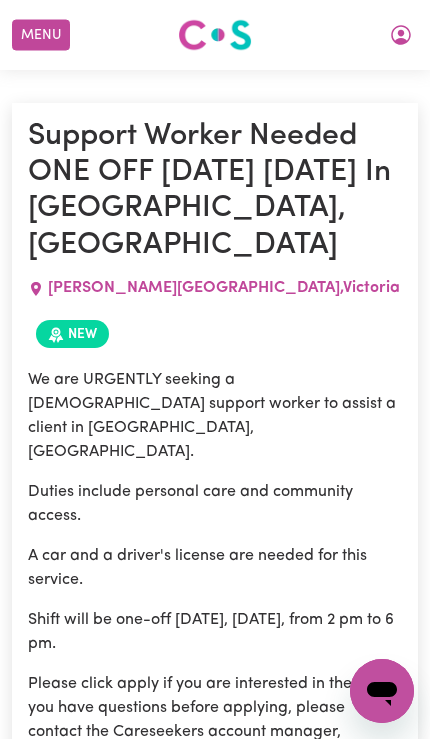 click 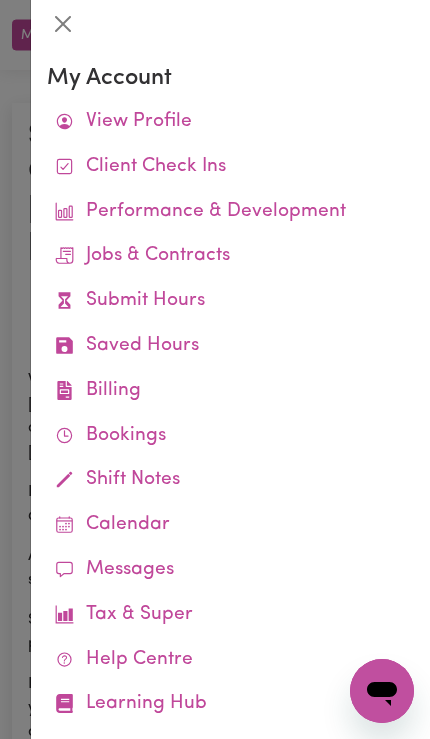 click on "Jobs & Contracts" at bounding box center [230, 256] 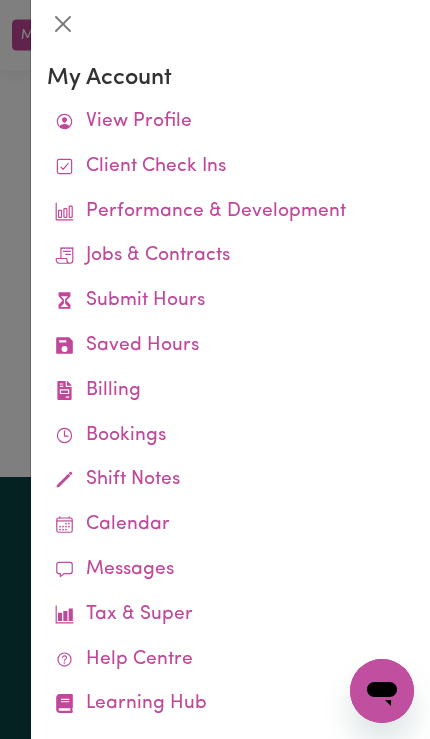 click at bounding box center (215, 369) 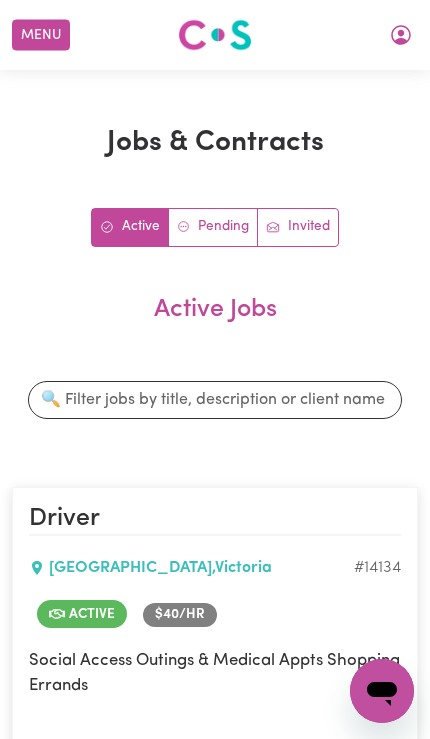click at bounding box center (401, 35) 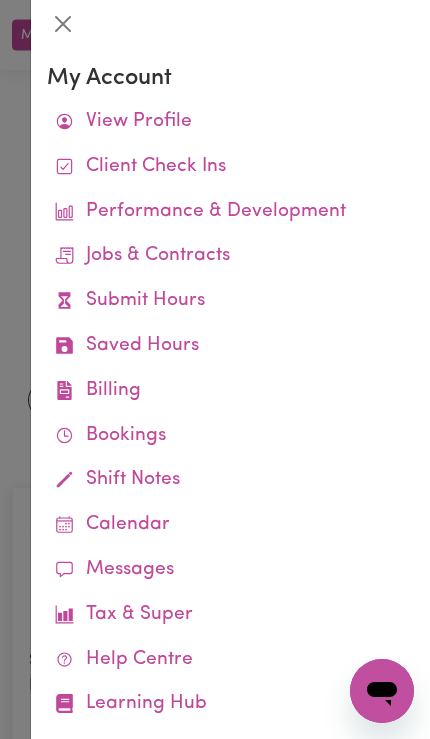 click at bounding box center [215, 369] 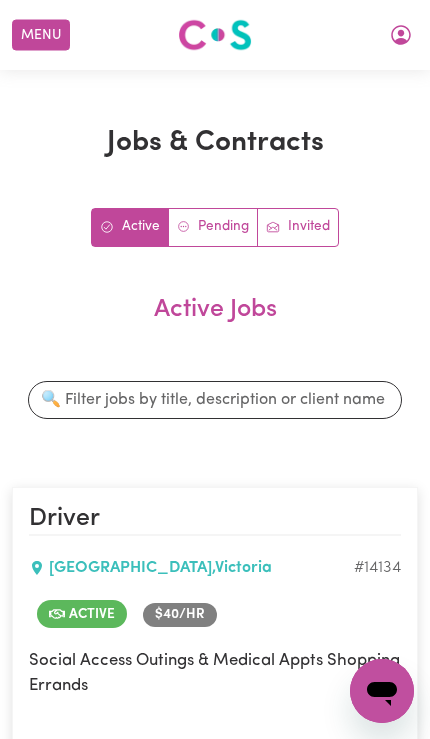 click 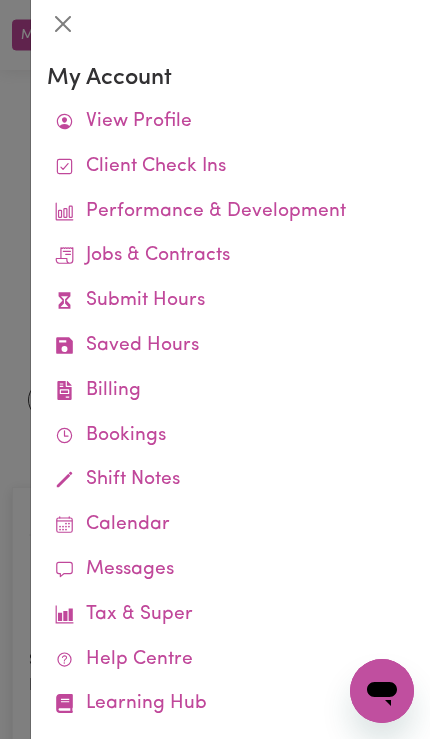 click on "Saved Hours" at bounding box center [230, 346] 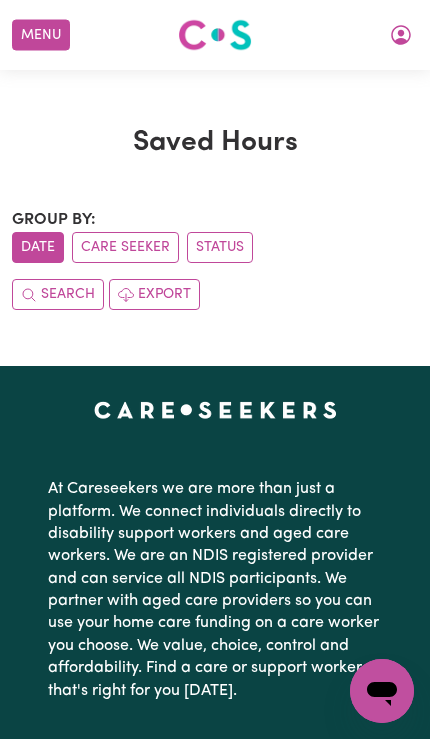 click at bounding box center (401, 35) 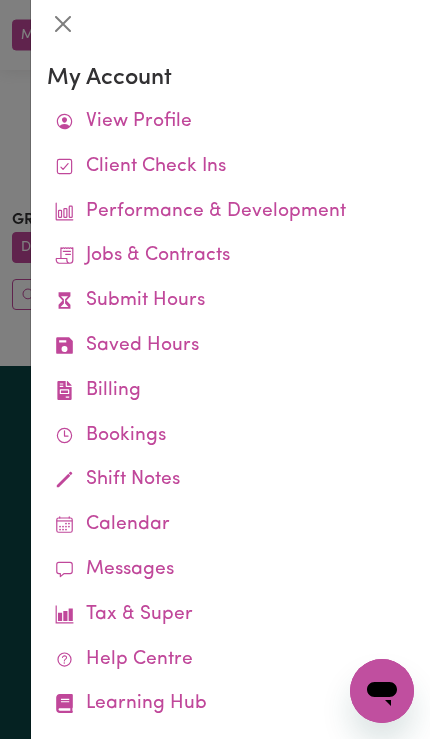 click on "Submit Hours" at bounding box center [230, 301] 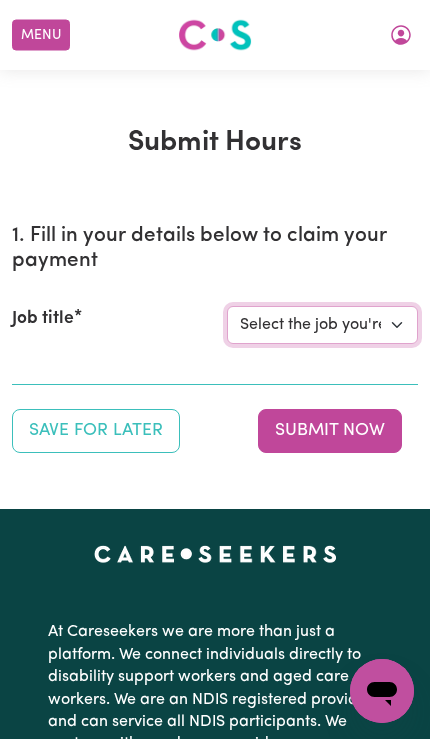 click on "Select the job you're submitting hours for... [[PERSON_NAME]] Driver  [[PERSON_NAME]] Support Worker Needed 7 Days A Week In [GEOGRAPHIC_DATA], [GEOGRAPHIC_DATA] [[PERSON_NAME]] Careworker needed in [GEOGRAPHIC_DATA]" at bounding box center (322, 325) 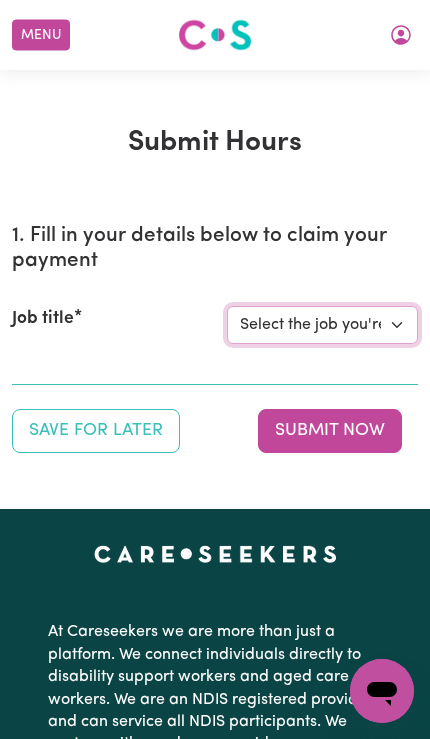 select on "14115" 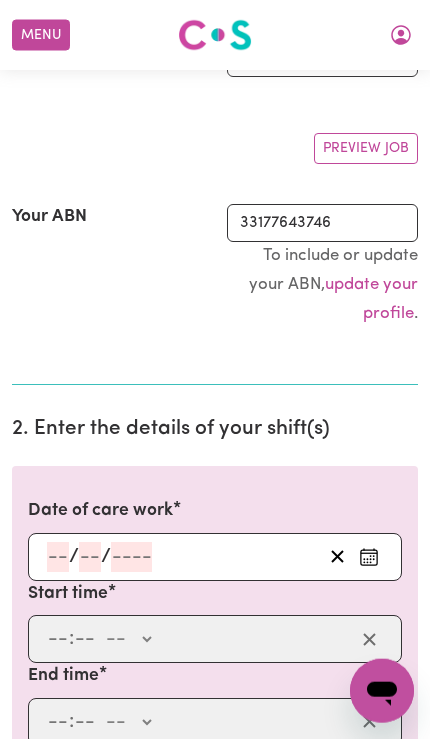 scroll, scrollTop: 268, scrollLeft: 0, axis: vertical 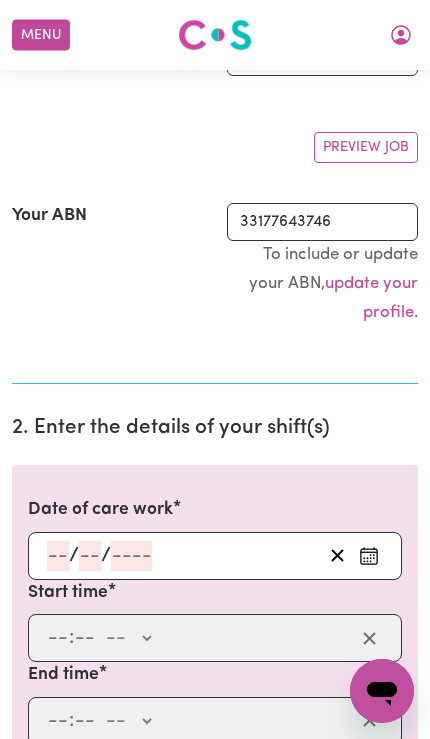 click at bounding box center (369, 556) 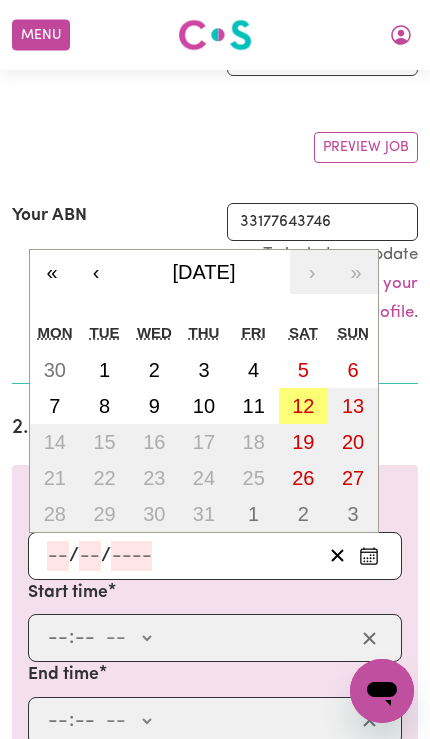 click on "12" at bounding box center (303, 406) 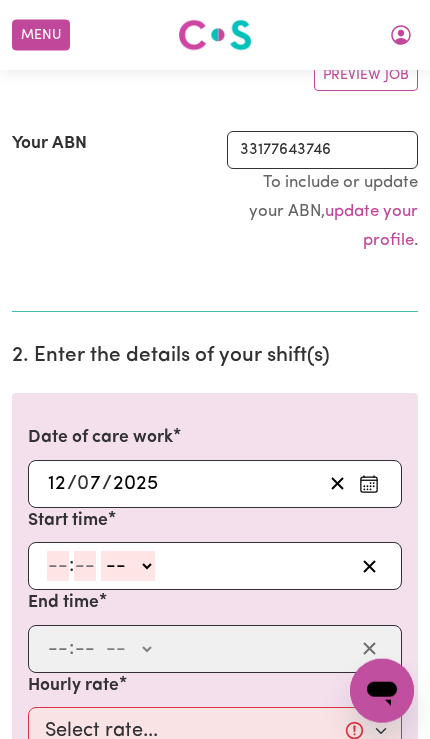 click 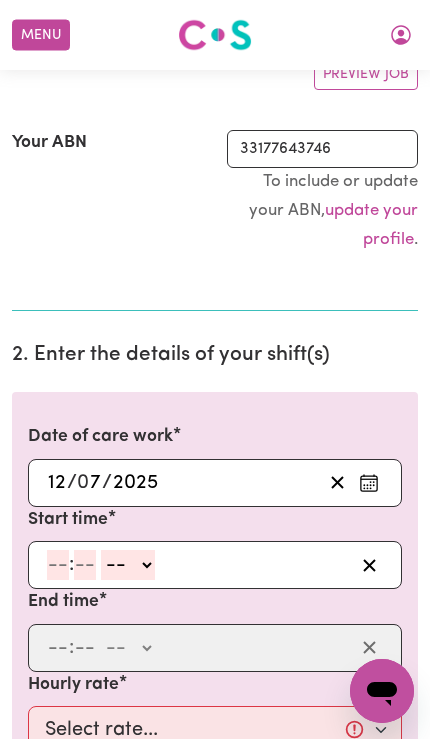scroll, scrollTop: 340, scrollLeft: 0, axis: vertical 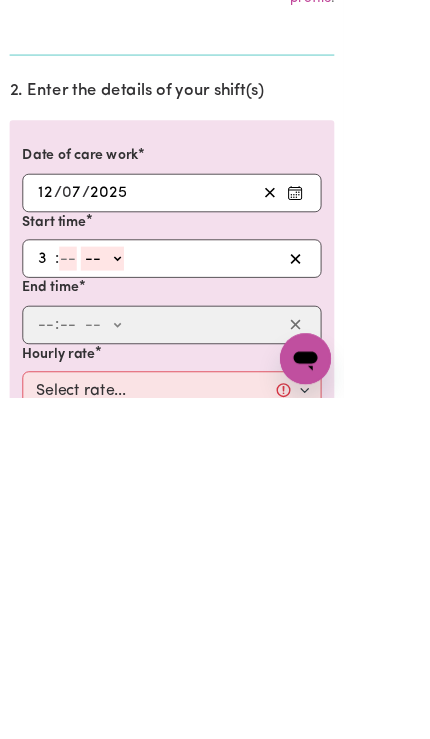 type on "3" 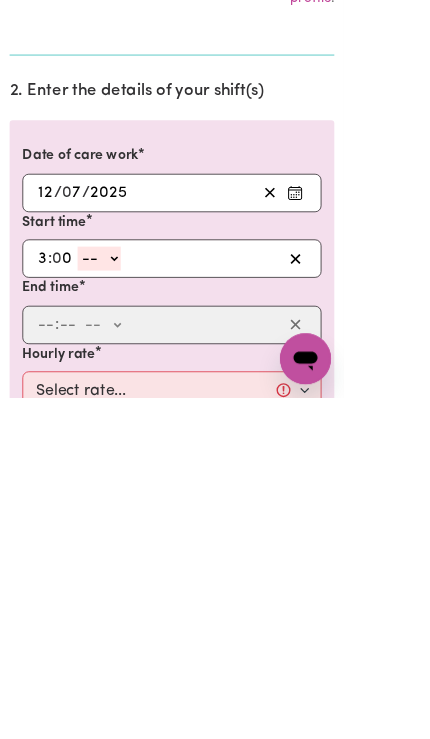 type on "0" 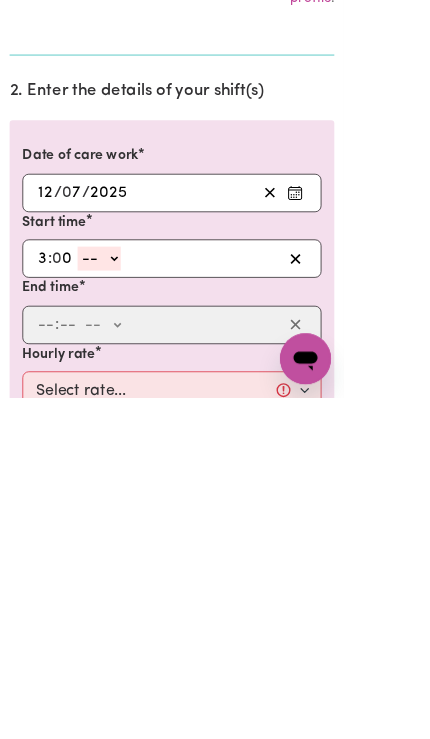 click on "-- AM PM" 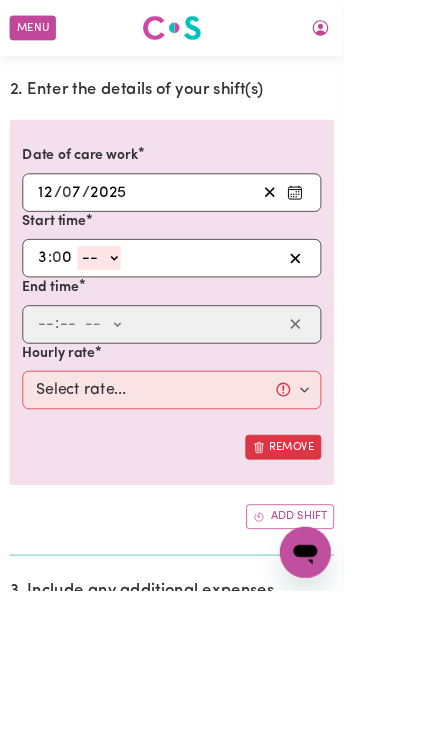 select on "pm" 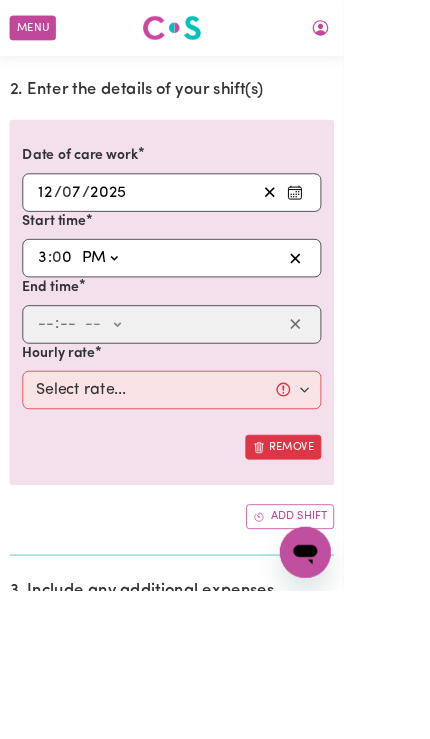 type on "15:00" 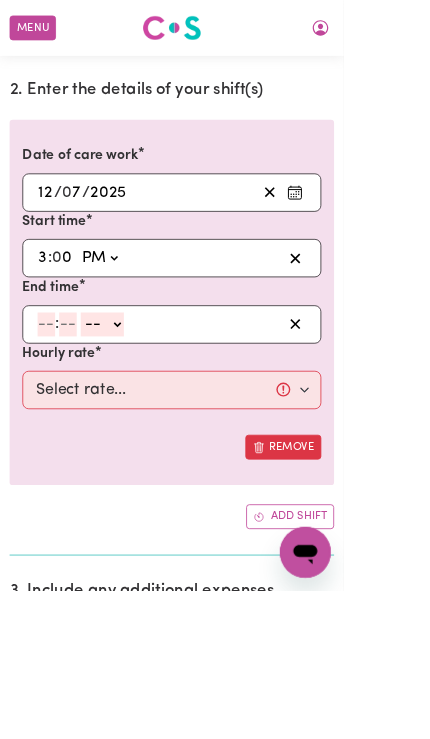 click 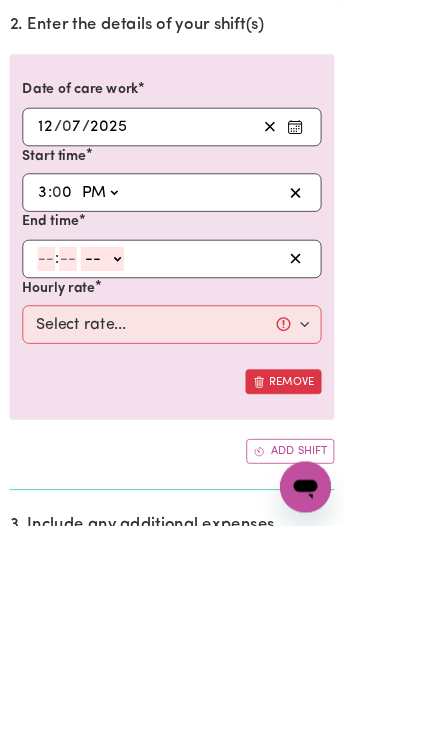 type on "9" 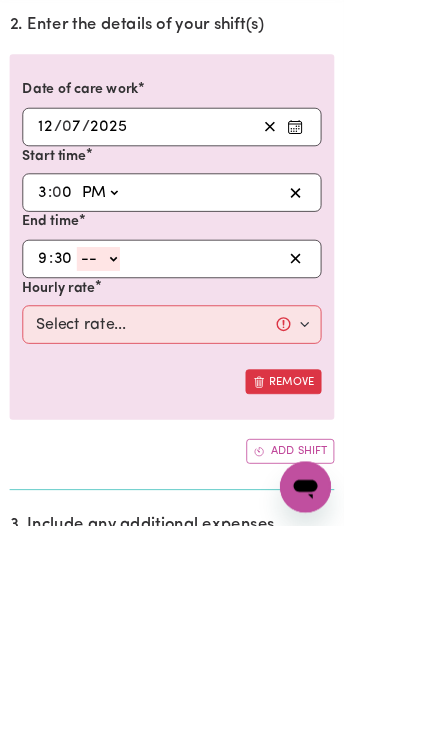 type on "30" 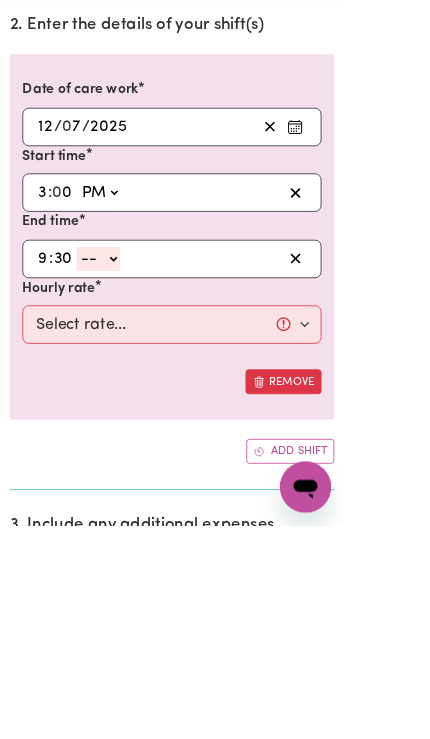 click on "-- AM PM" 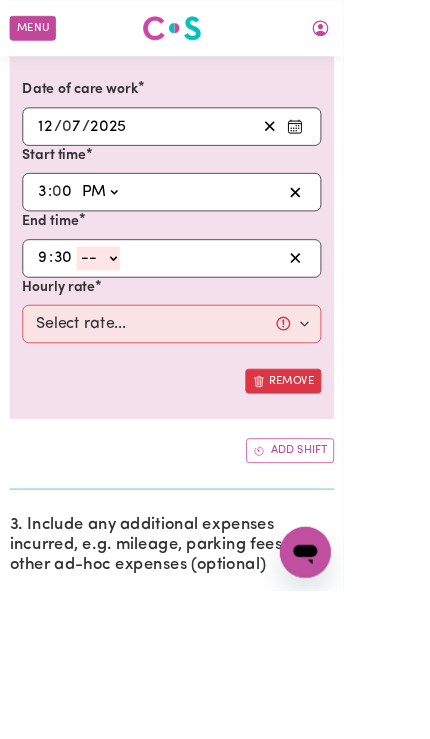 select on "pm" 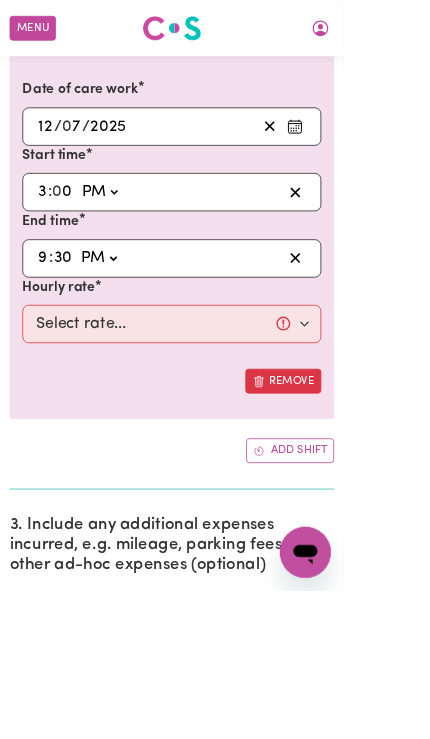 type on "21:30" 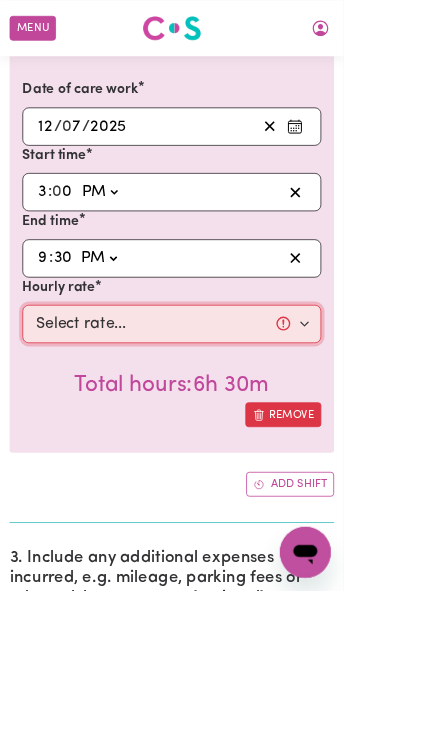 click on "Select rate... $55.00 (Weekday) $75.00 ([DATE]) $125.00 (Public Holiday) $60.00 (Evening Care) $60.00 (Overnight)" at bounding box center (215, 406) 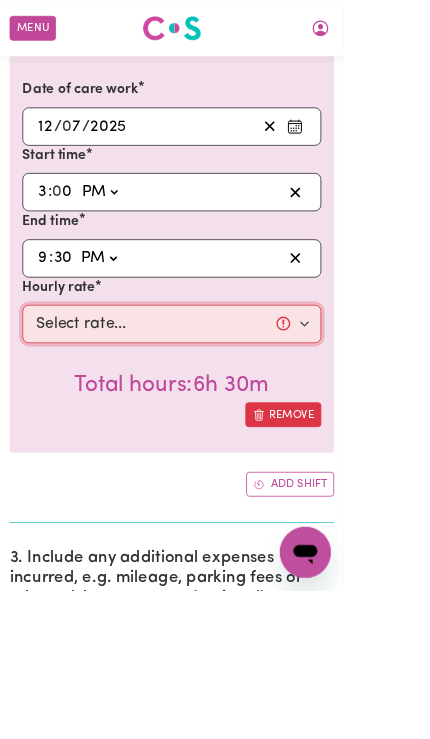 select on "75-[DATE]" 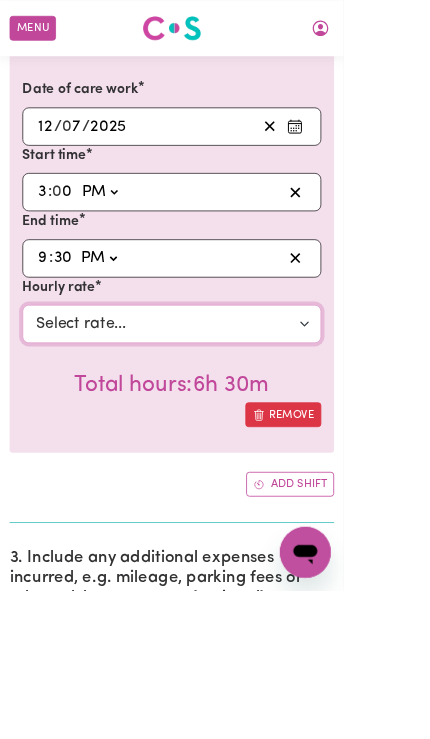 click on "Select rate... $55.00 (Weekday) $75.00 ([DATE]) $125.00 (Public Holiday) $60.00 (Evening Care) $60.00 (Overnight)" at bounding box center [215, 406] 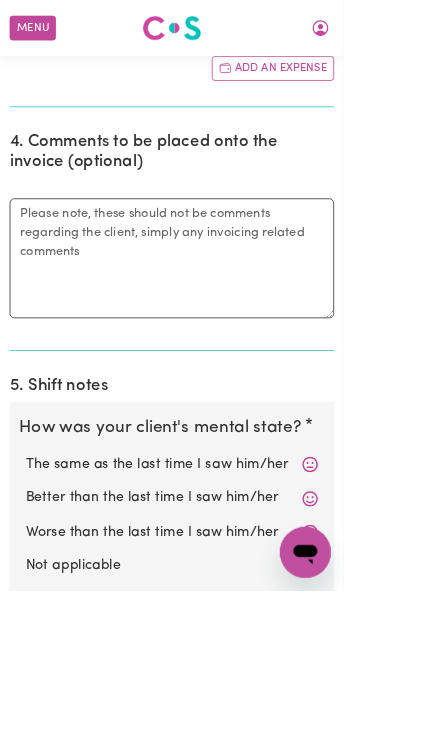 click on "Not applicable" at bounding box center (215, 708) 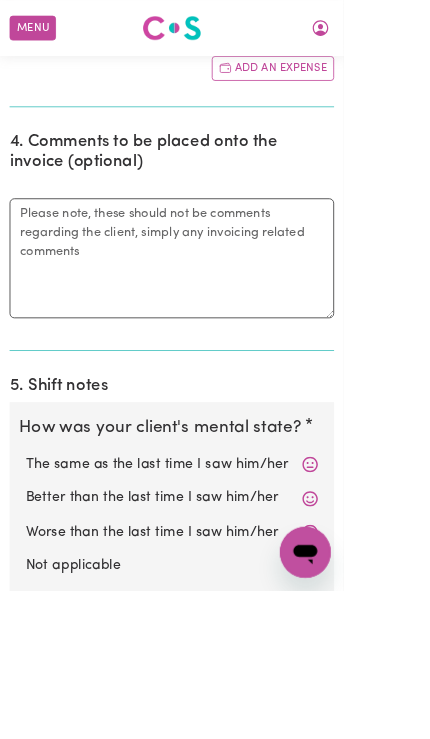 click on "Not applicable" at bounding box center [31, 694] 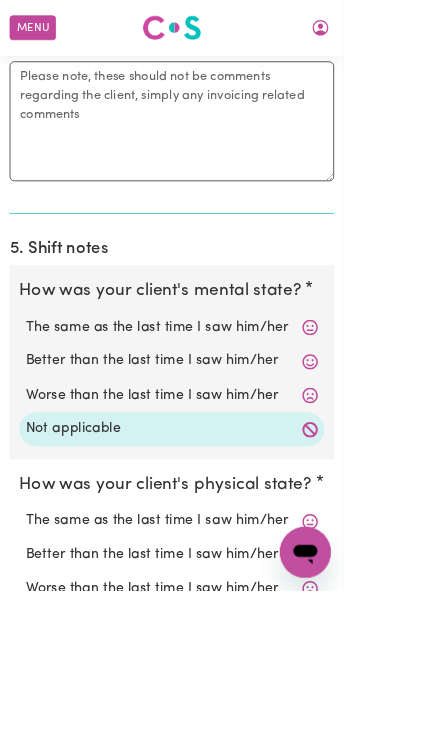 scroll, scrollTop: 1608, scrollLeft: 0, axis: vertical 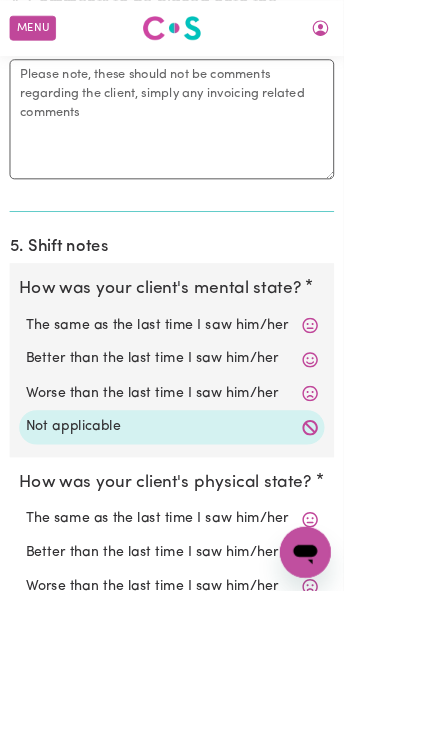 click on "Not applicable" at bounding box center (215, 776) 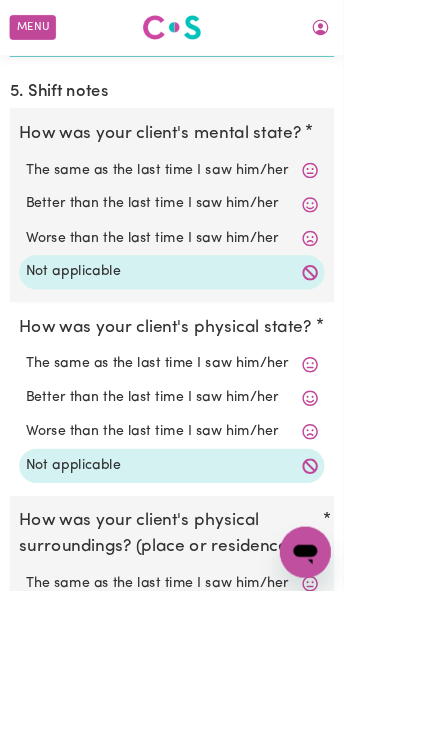 scroll, scrollTop: 1802, scrollLeft: 0, axis: vertical 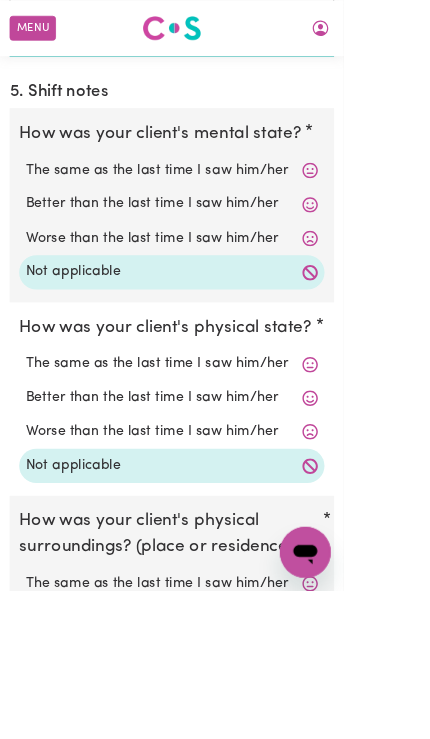 click on "Not applicable" at bounding box center (215, 857) 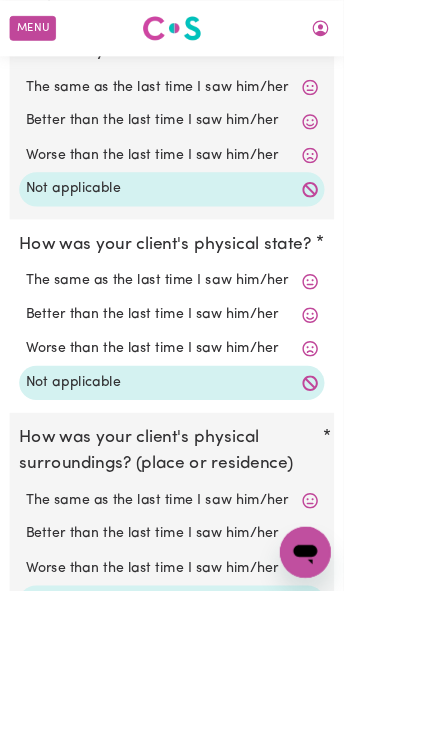 click on "Notes about this shift" at bounding box center (215, 925) 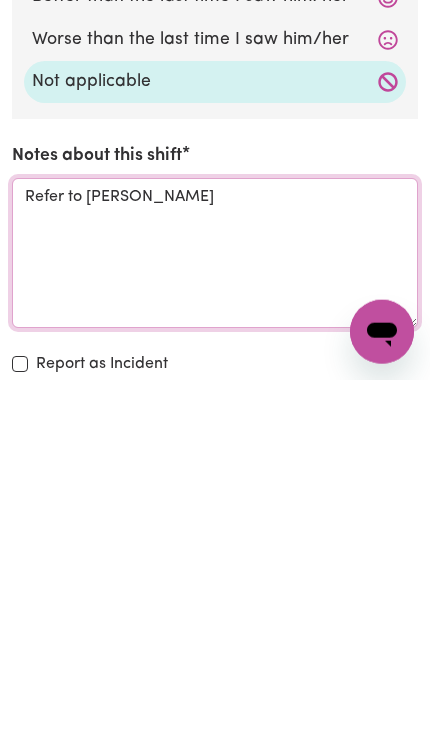 type on "Refer to [PERSON_NAME]" 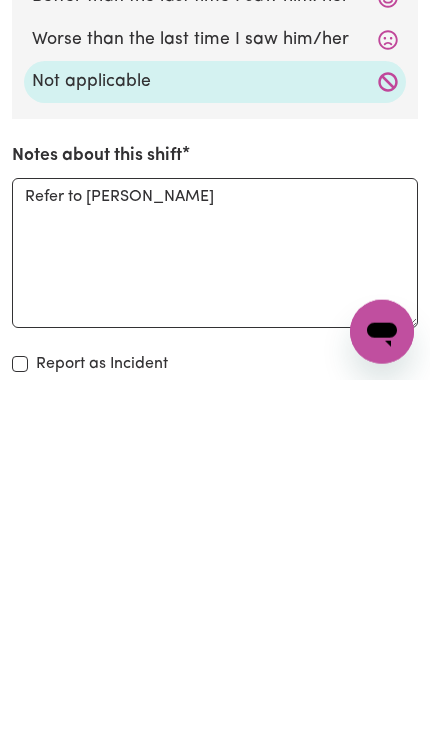 scroll, scrollTop: 2578, scrollLeft: 0, axis: vertical 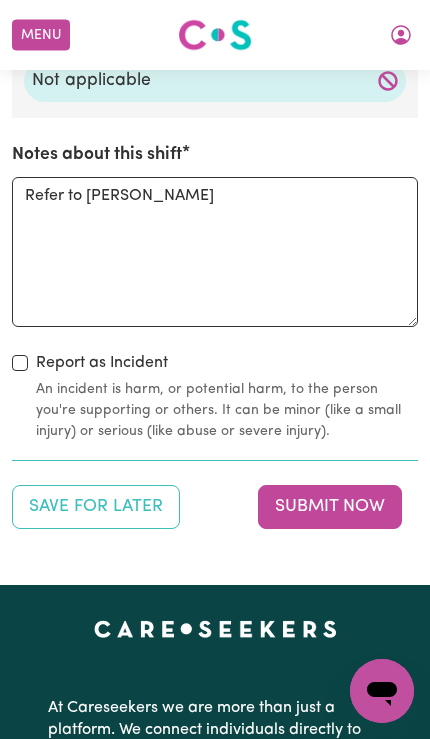 click on "Submit Now" at bounding box center (330, 507) 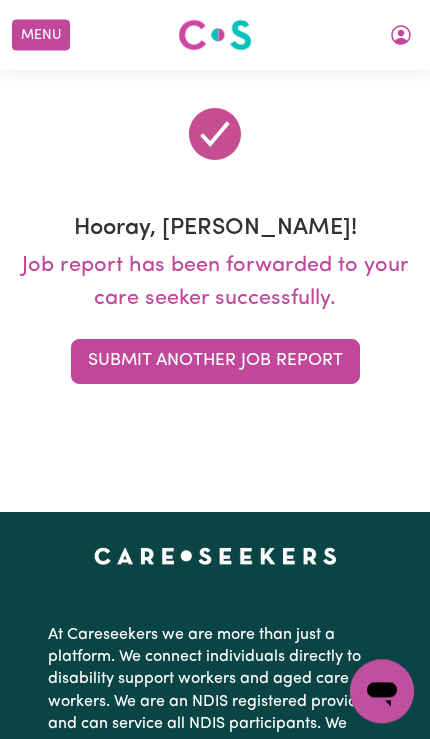 scroll, scrollTop: 0, scrollLeft: 0, axis: both 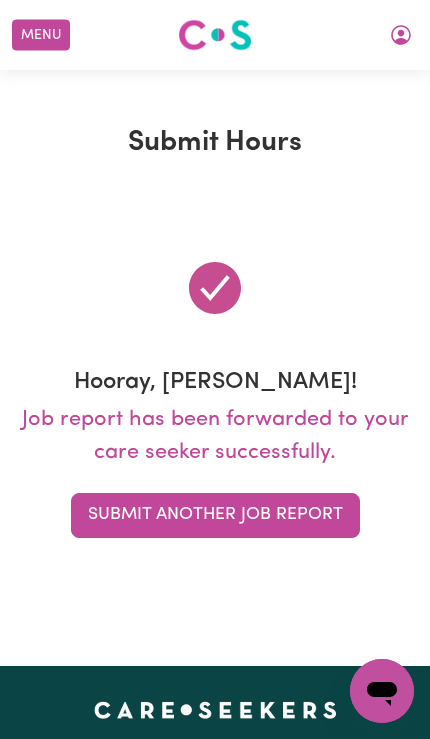 click on "Submit Another Job Report" at bounding box center (215, 515) 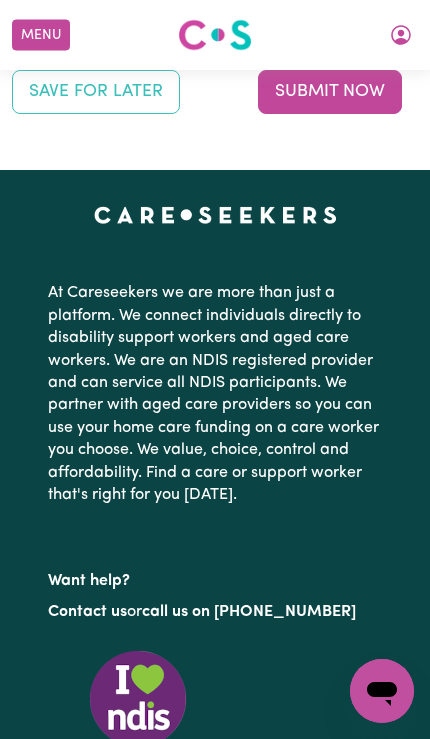 scroll, scrollTop: 111, scrollLeft: 0, axis: vertical 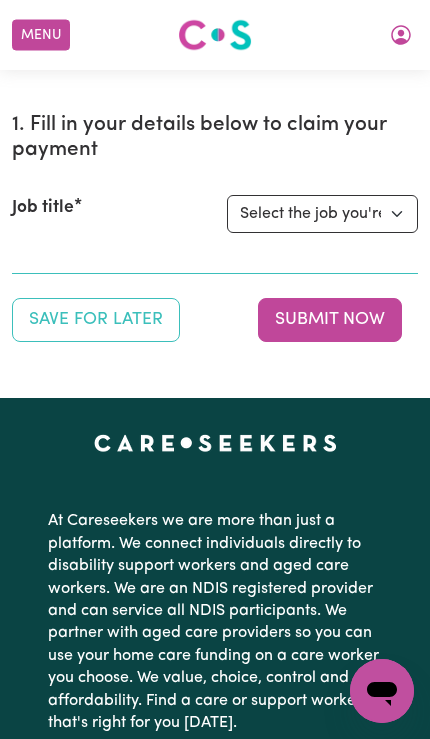 click 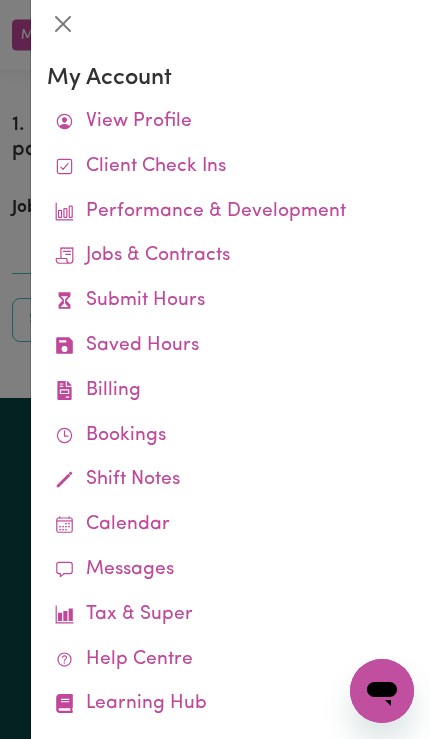 click on "View Profile" at bounding box center (230, 122) 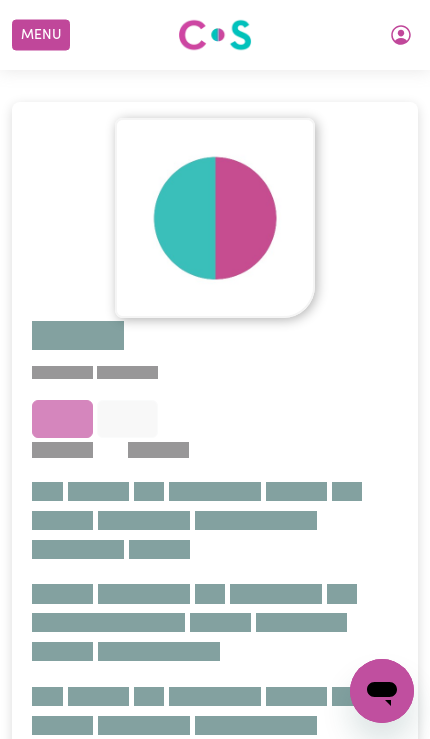 click 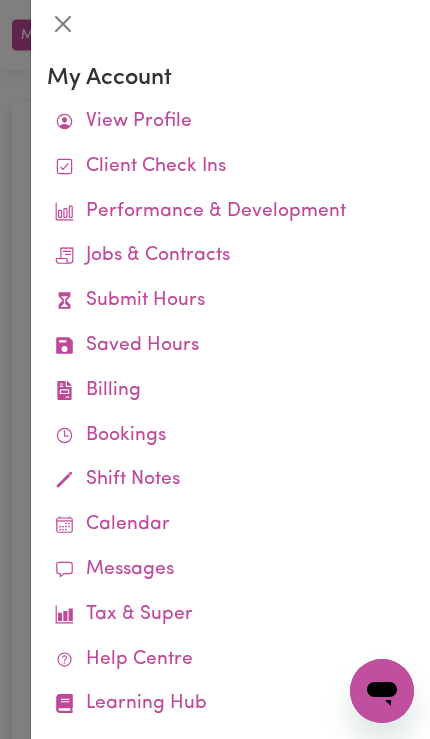 click at bounding box center (215, 369) 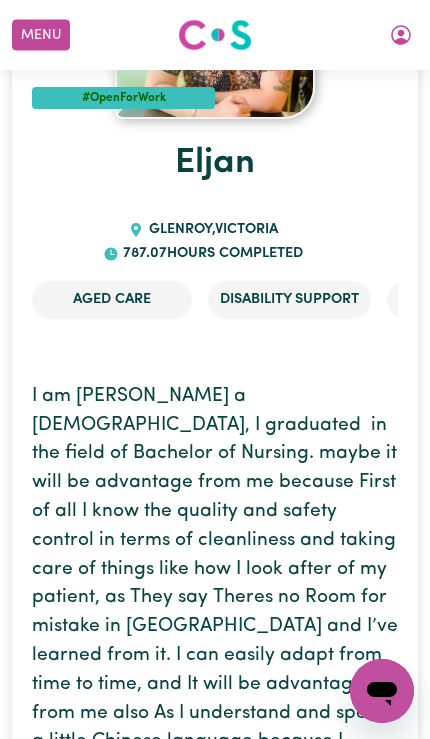 scroll, scrollTop: 0, scrollLeft: 0, axis: both 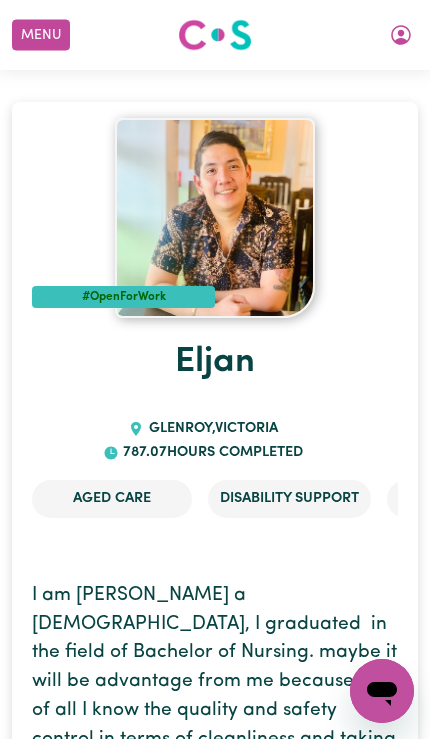 click at bounding box center (401, 35) 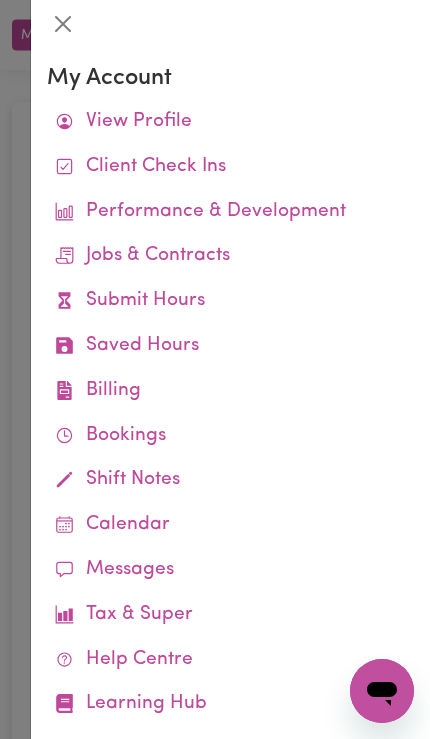 click on "Submit Hours" at bounding box center (230, 301) 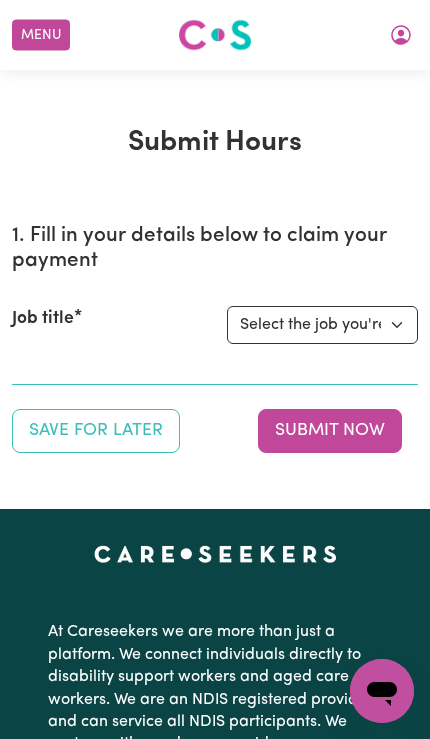 click at bounding box center [401, 35] 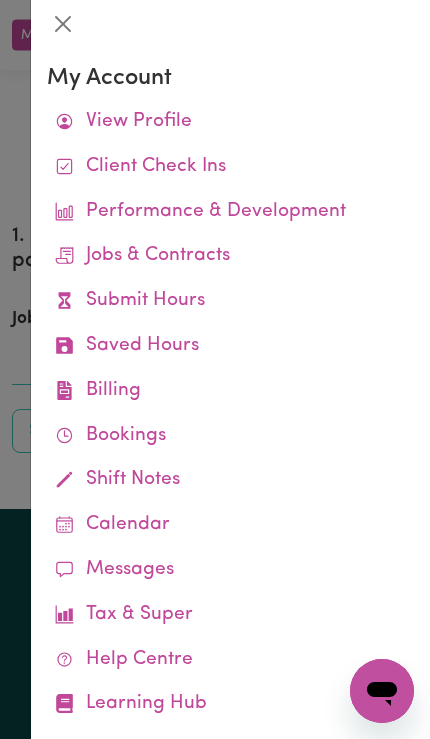 click on "Job Reports" at bounding box center [0, 0] 